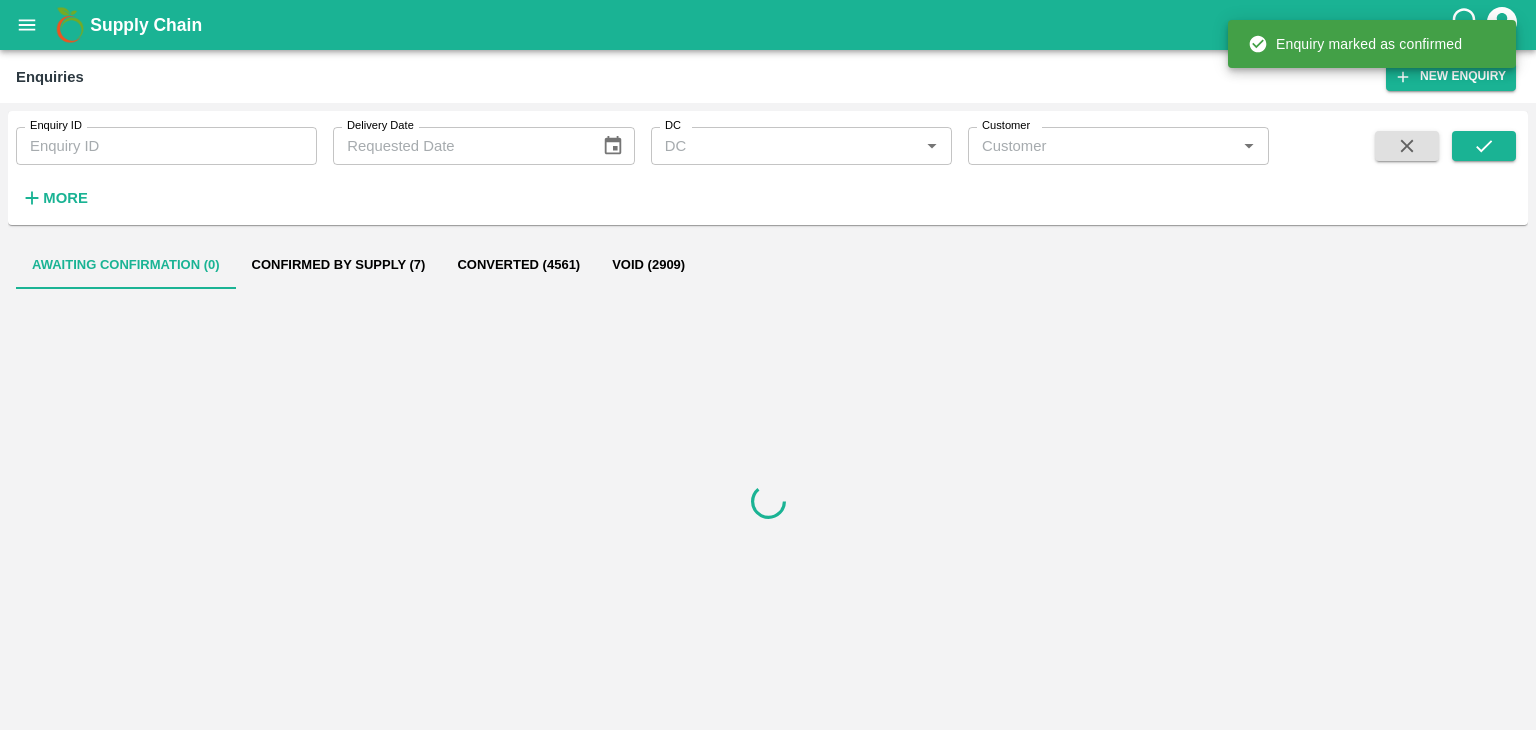 scroll, scrollTop: 0, scrollLeft: 0, axis: both 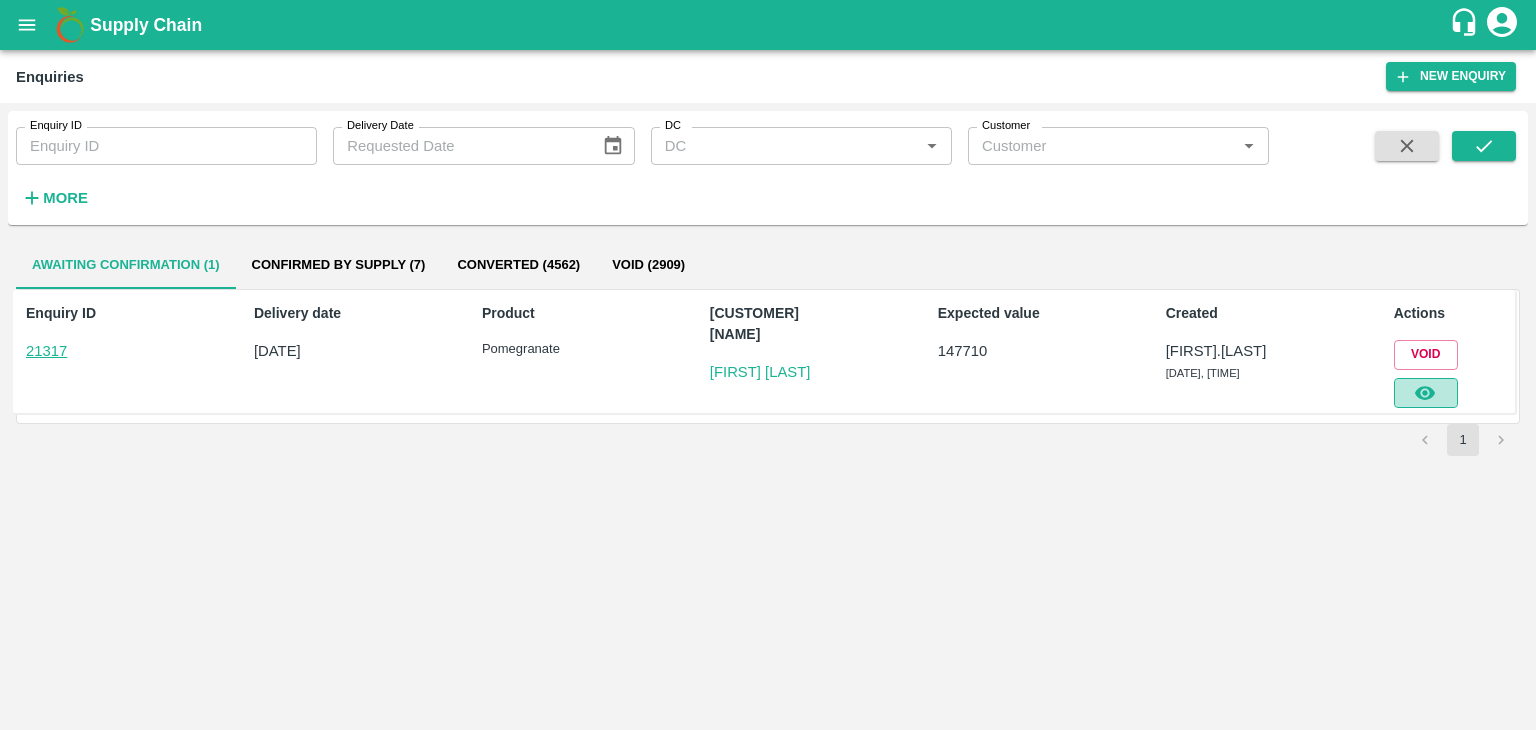 click 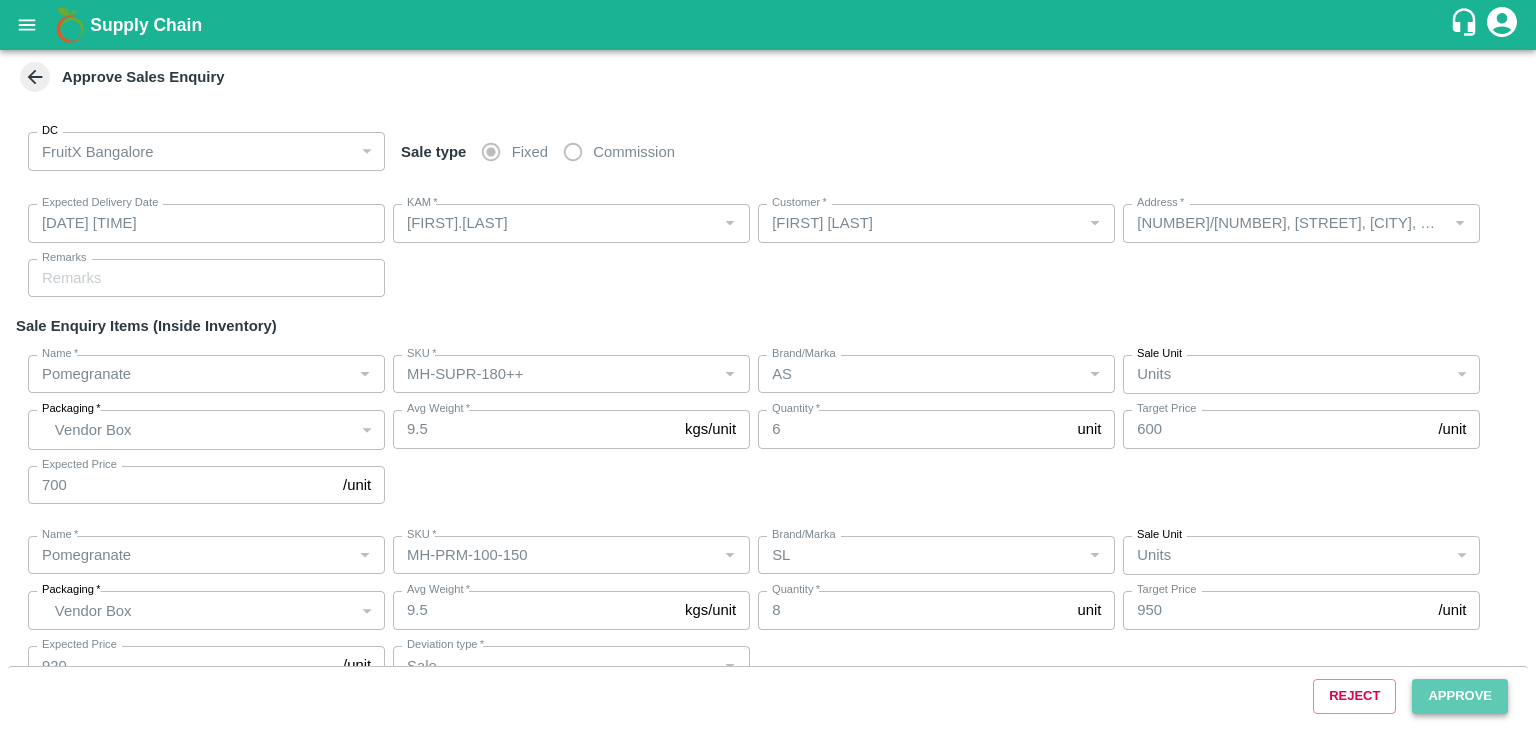click on "Approve" at bounding box center [1460, 696] 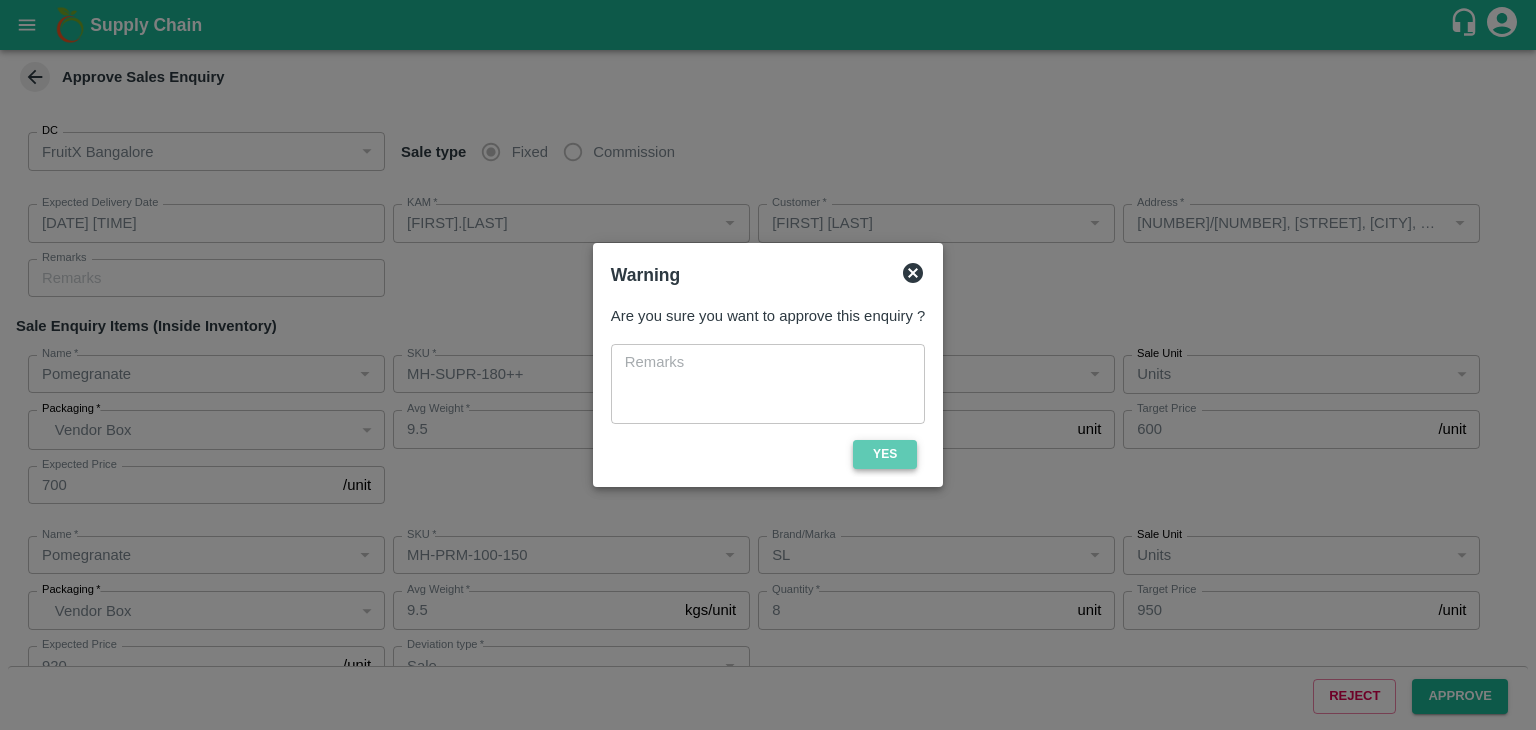 click on "Yes" at bounding box center (885, 454) 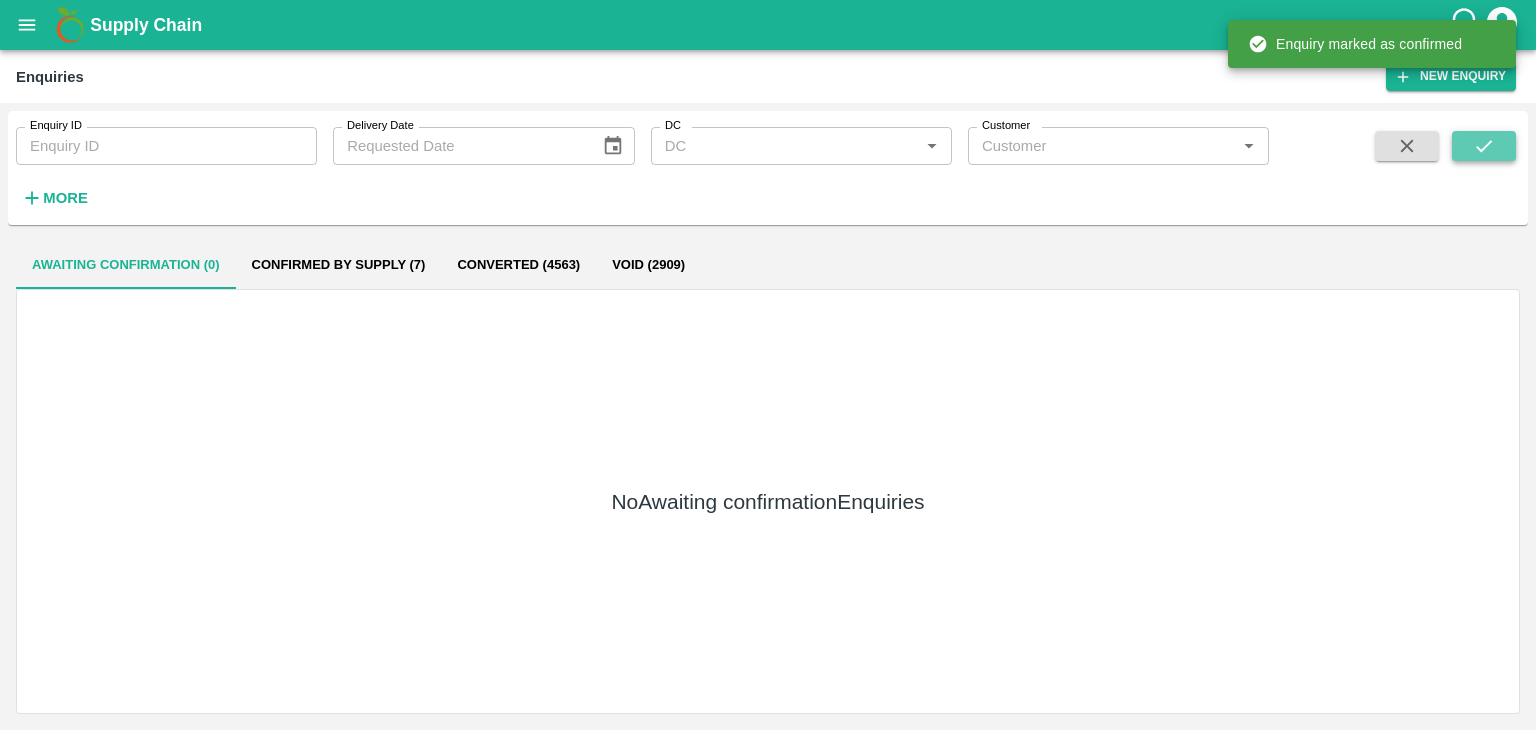 click 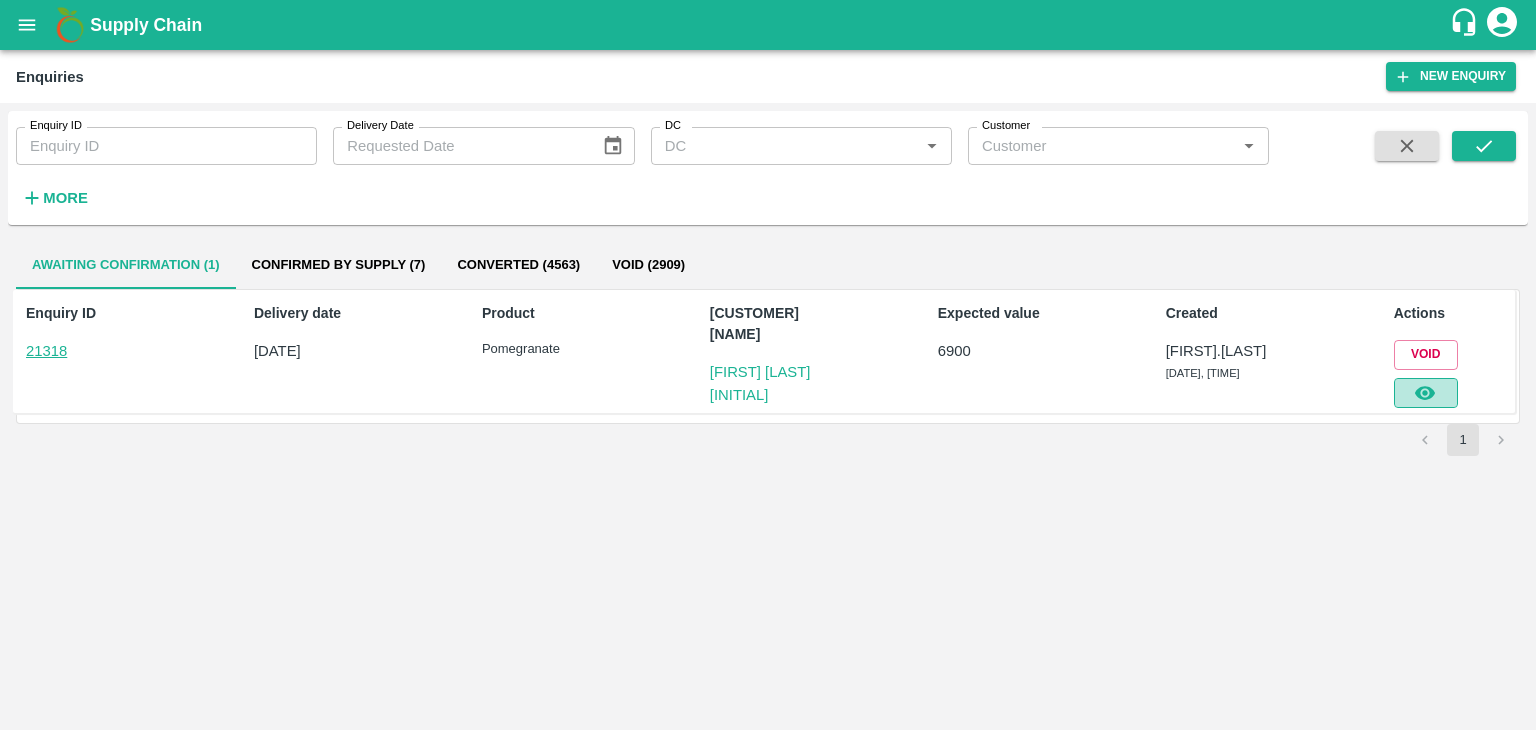 click at bounding box center [1426, 393] 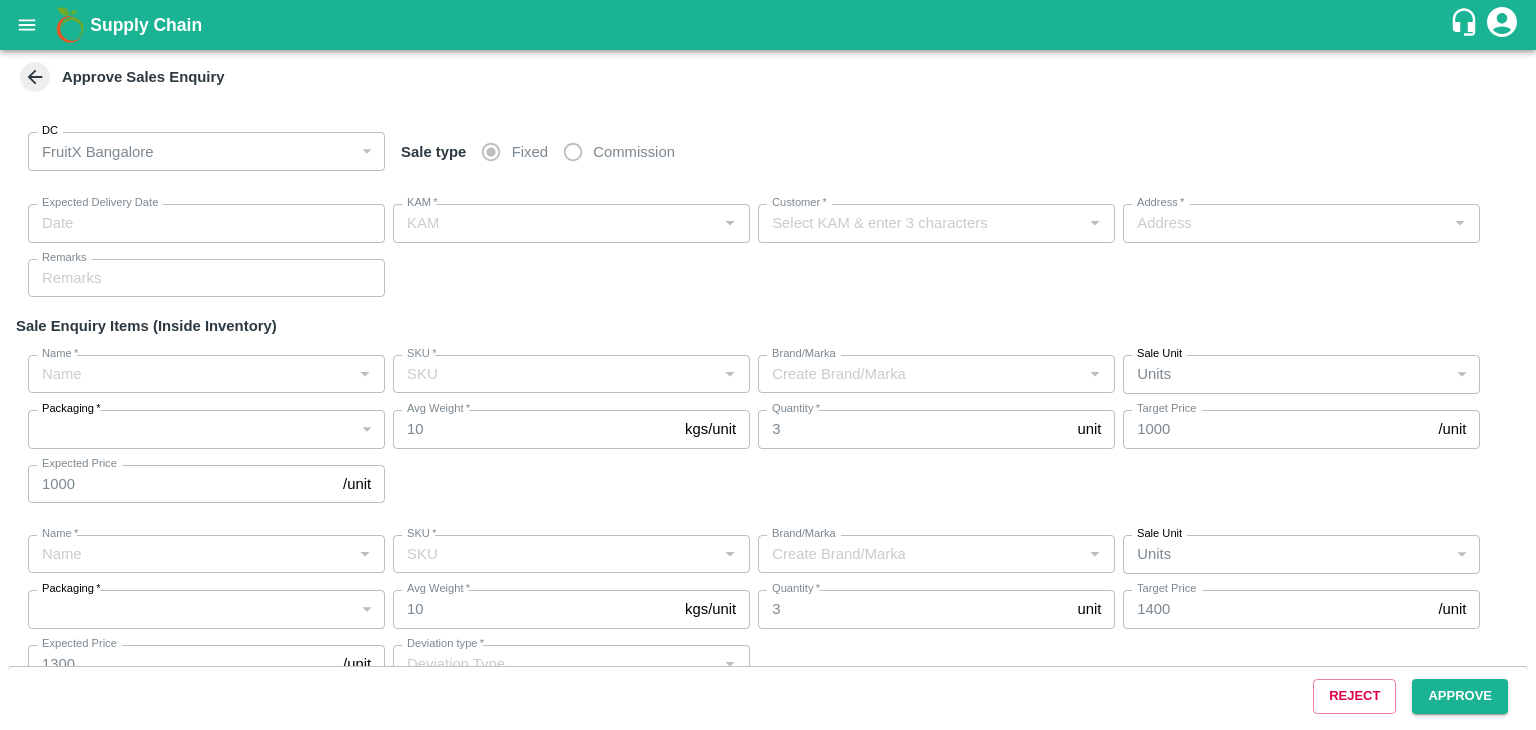 type on "02/08/2025 03:15 PM" 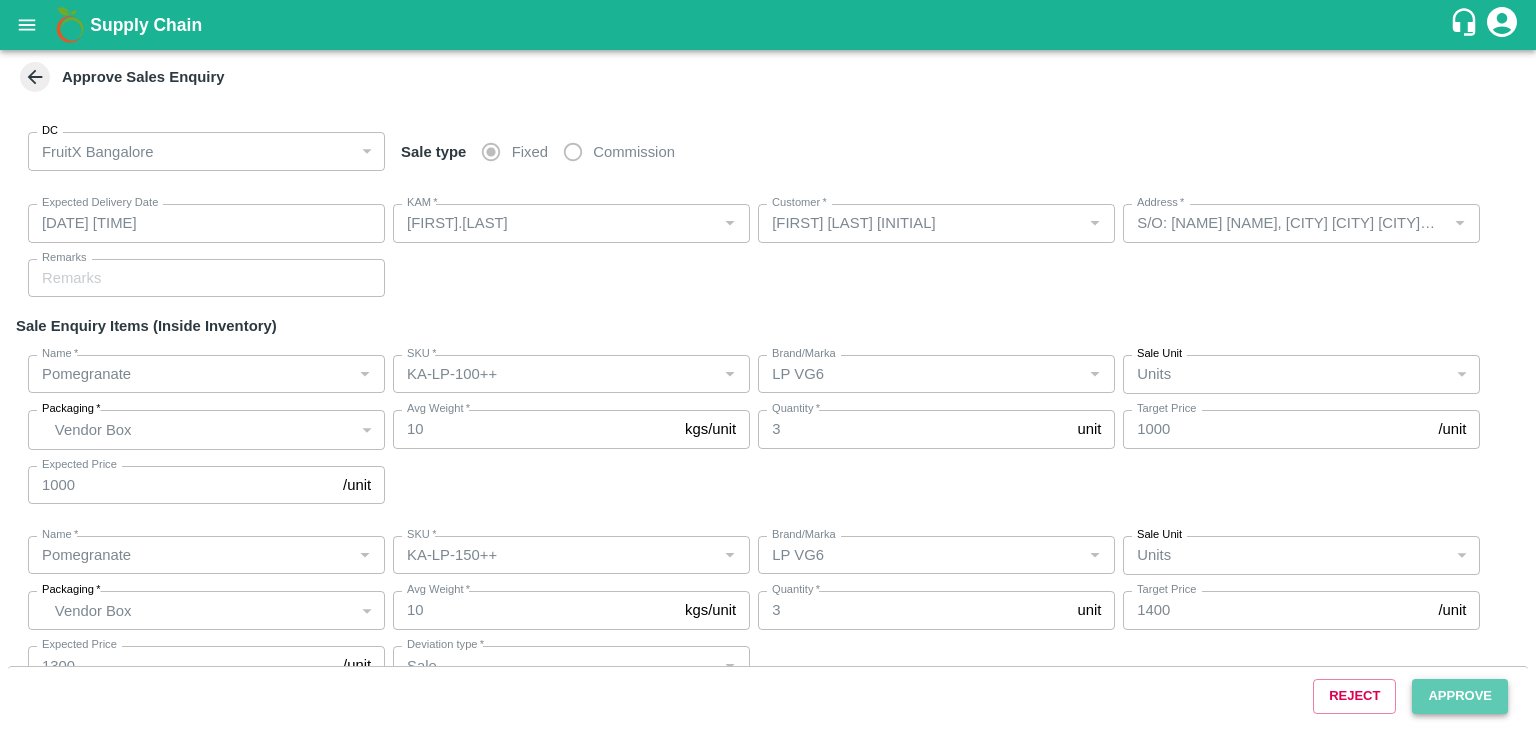 click on "Approve" at bounding box center (1460, 696) 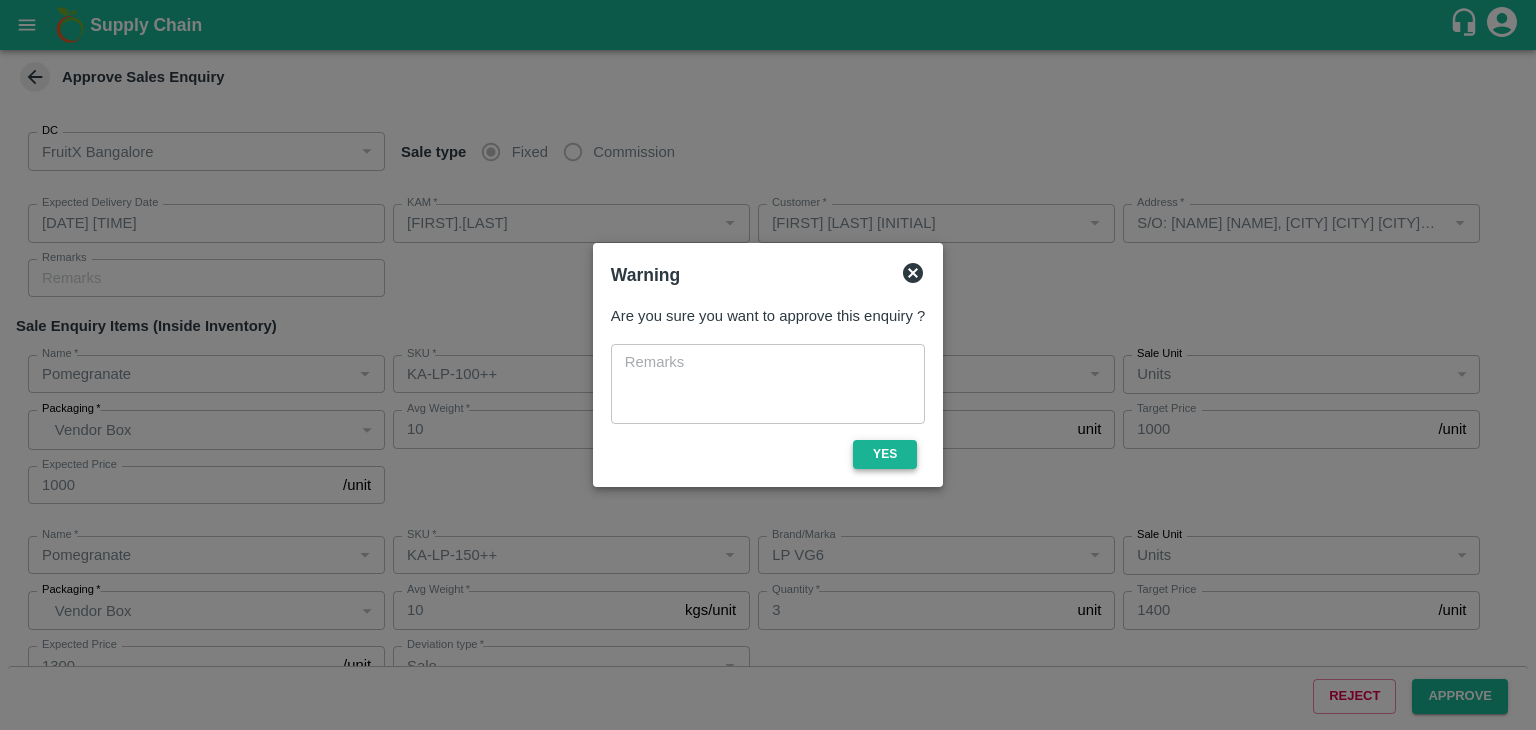 click on "Yes" at bounding box center [885, 454] 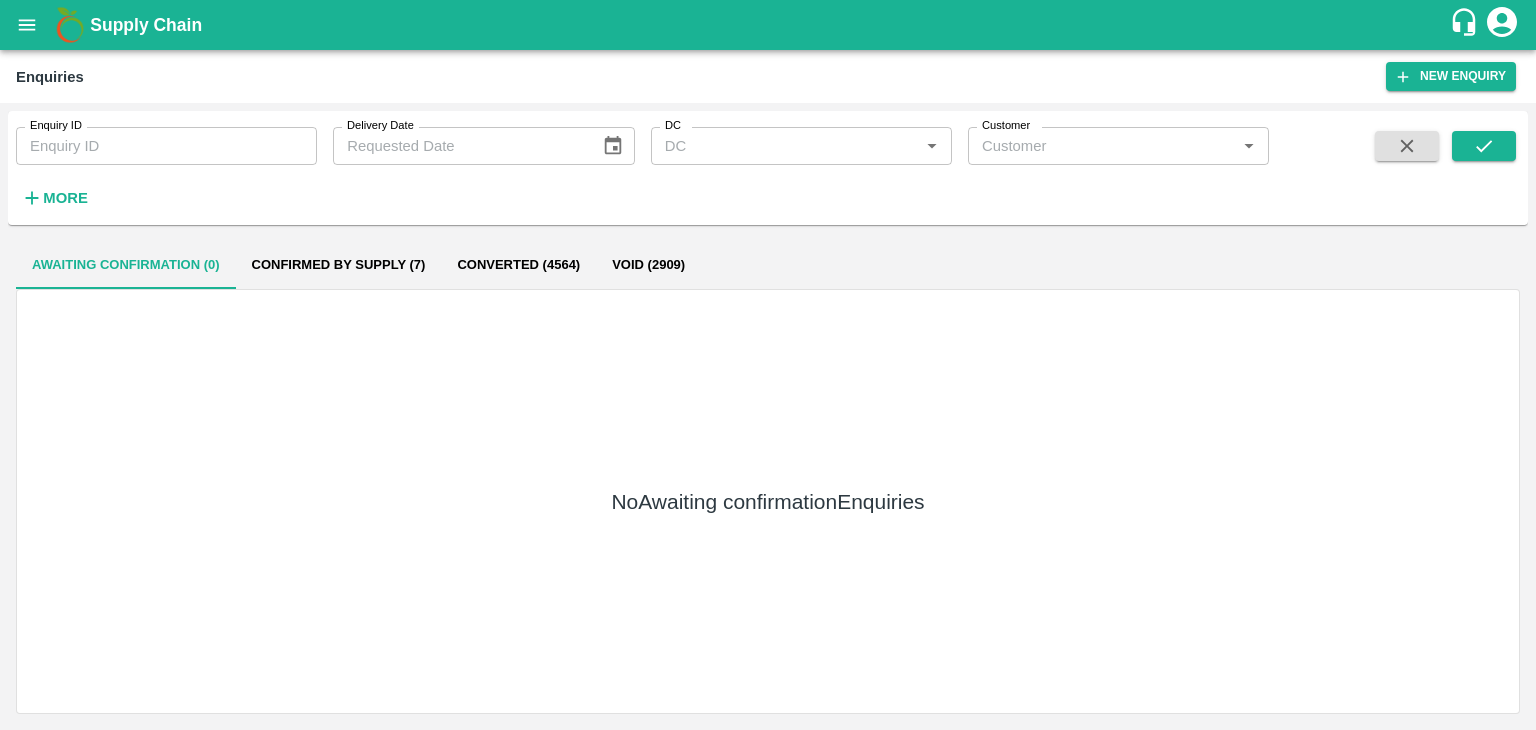 click on "No  Awaiting confirmation  Enquiries" at bounding box center [768, 501] 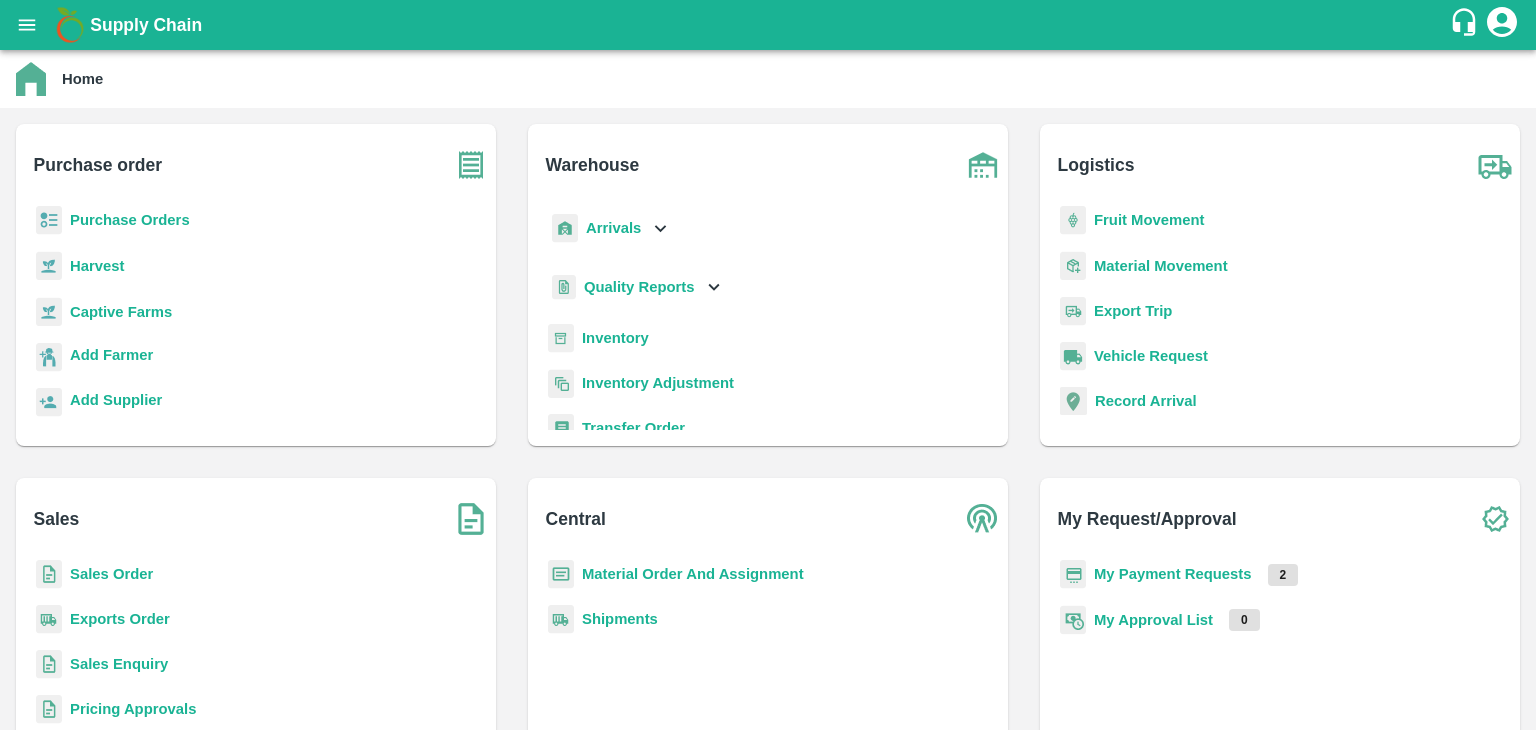 scroll, scrollTop: 0, scrollLeft: 0, axis: both 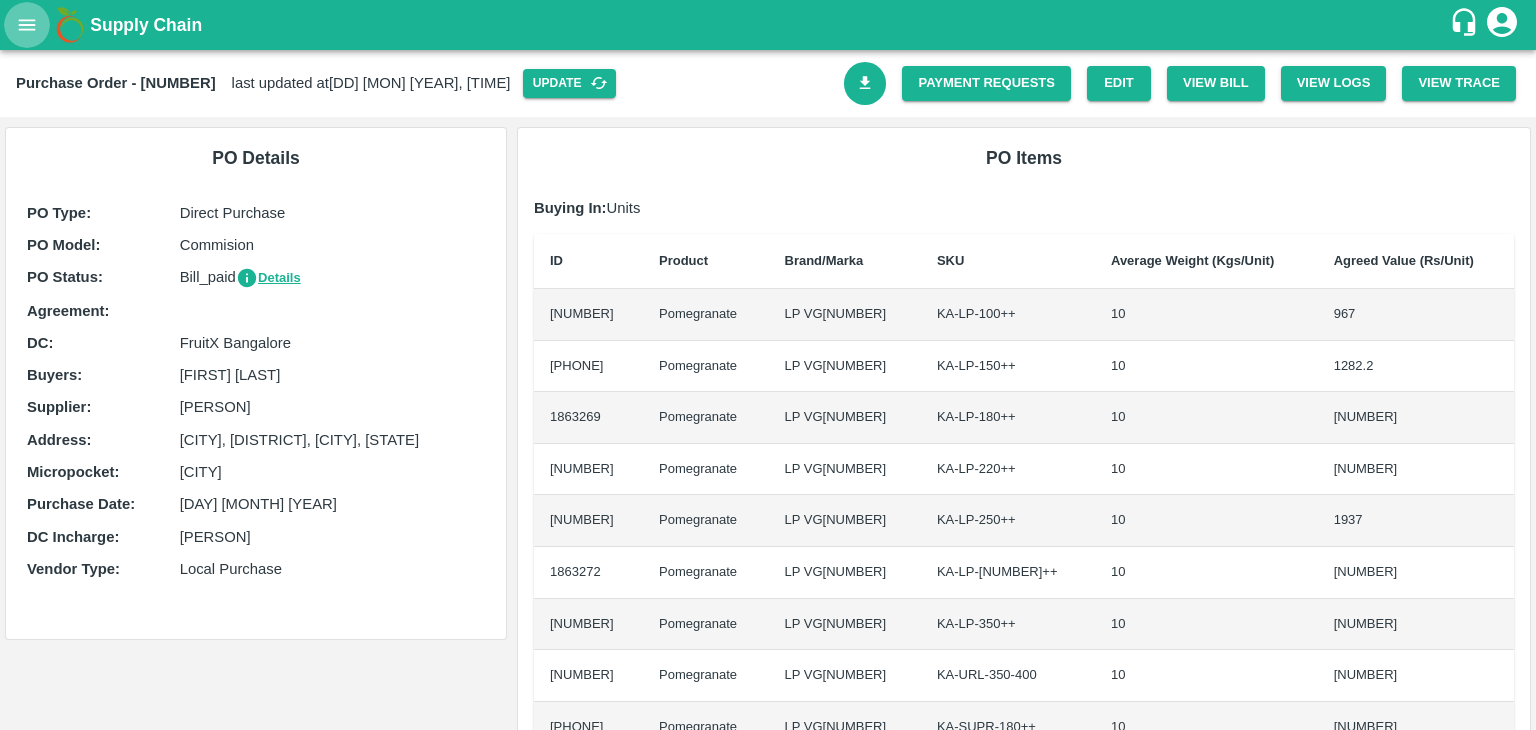 click at bounding box center (27, 25) 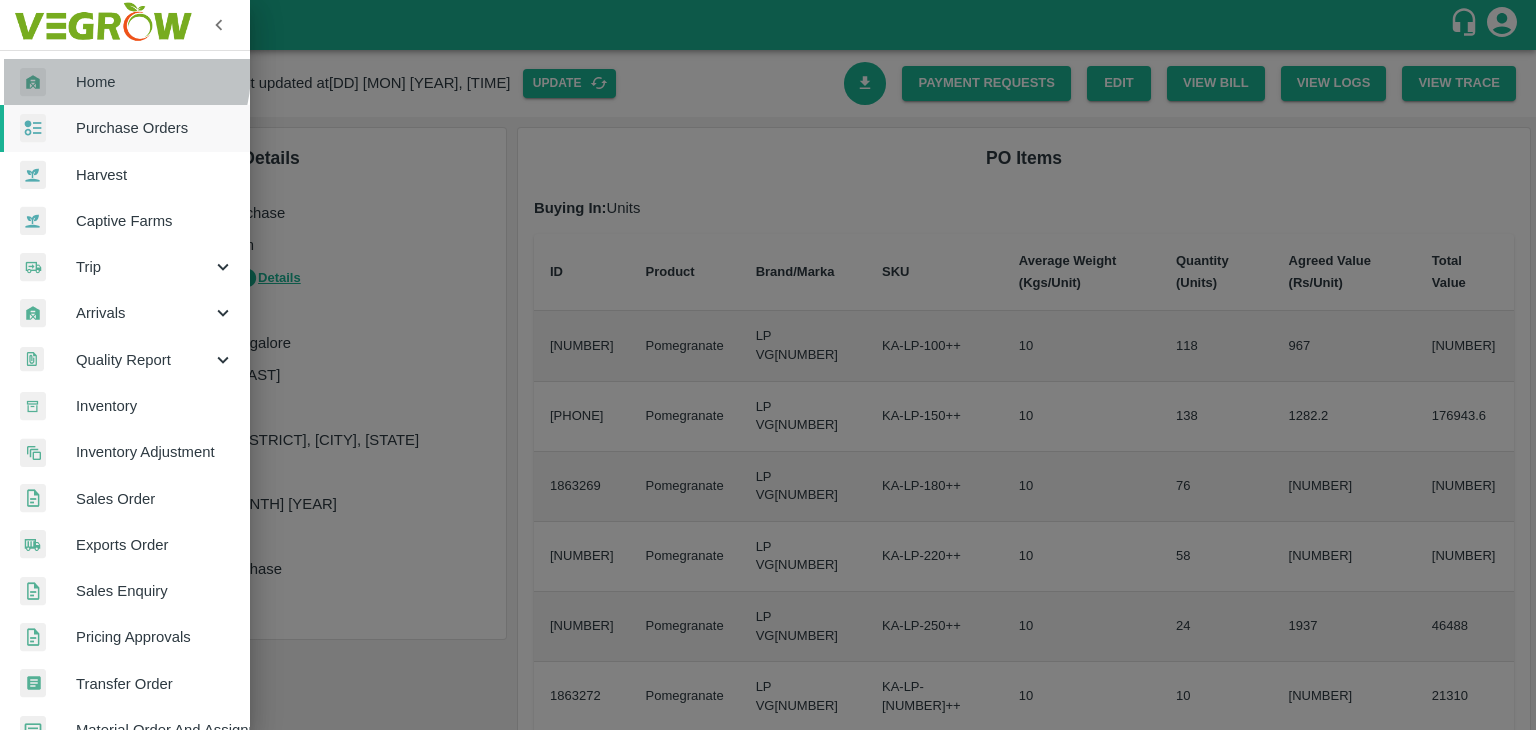 click on "Home" at bounding box center [155, 82] 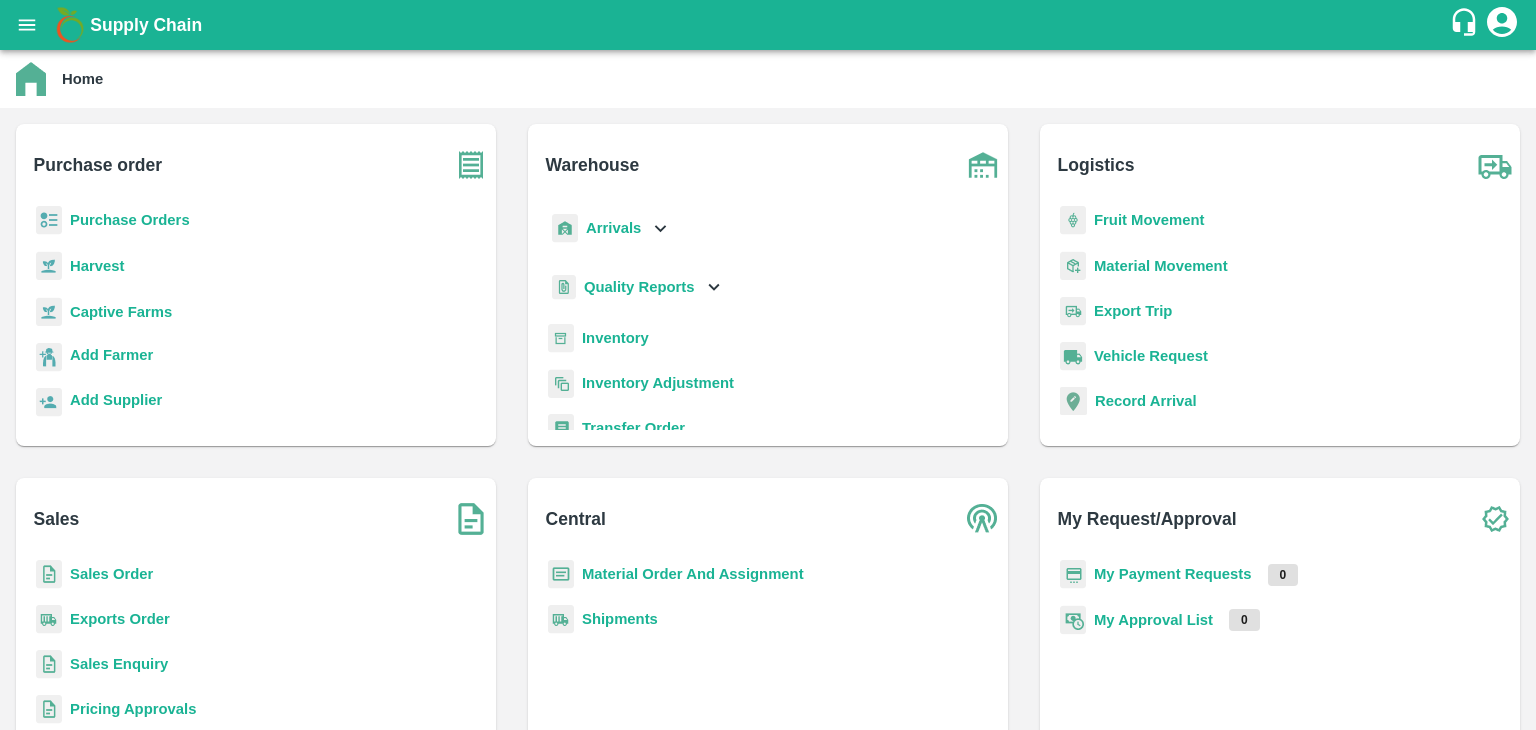 click on "Inventory" at bounding box center (615, 338) 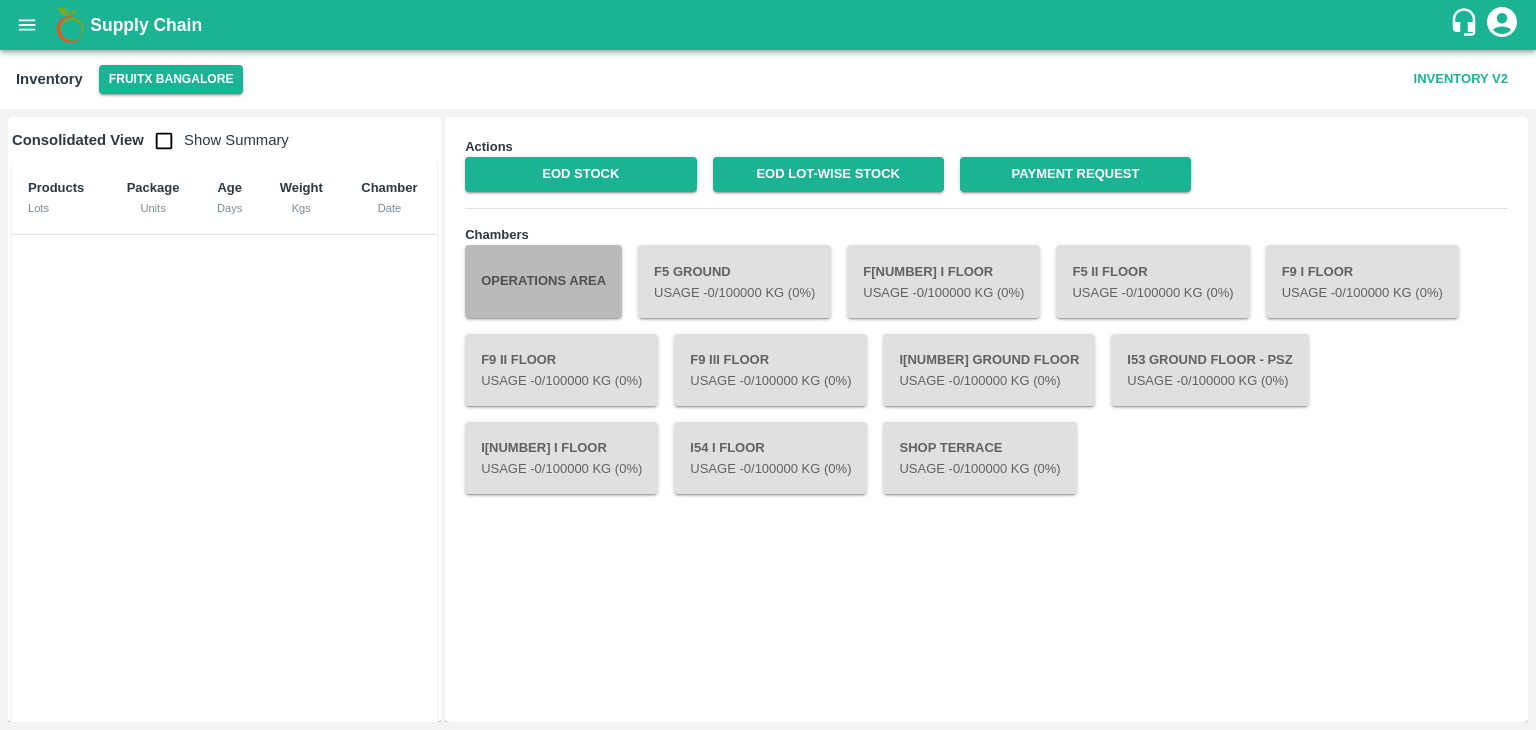 click on "Operations Area" at bounding box center (543, 281) 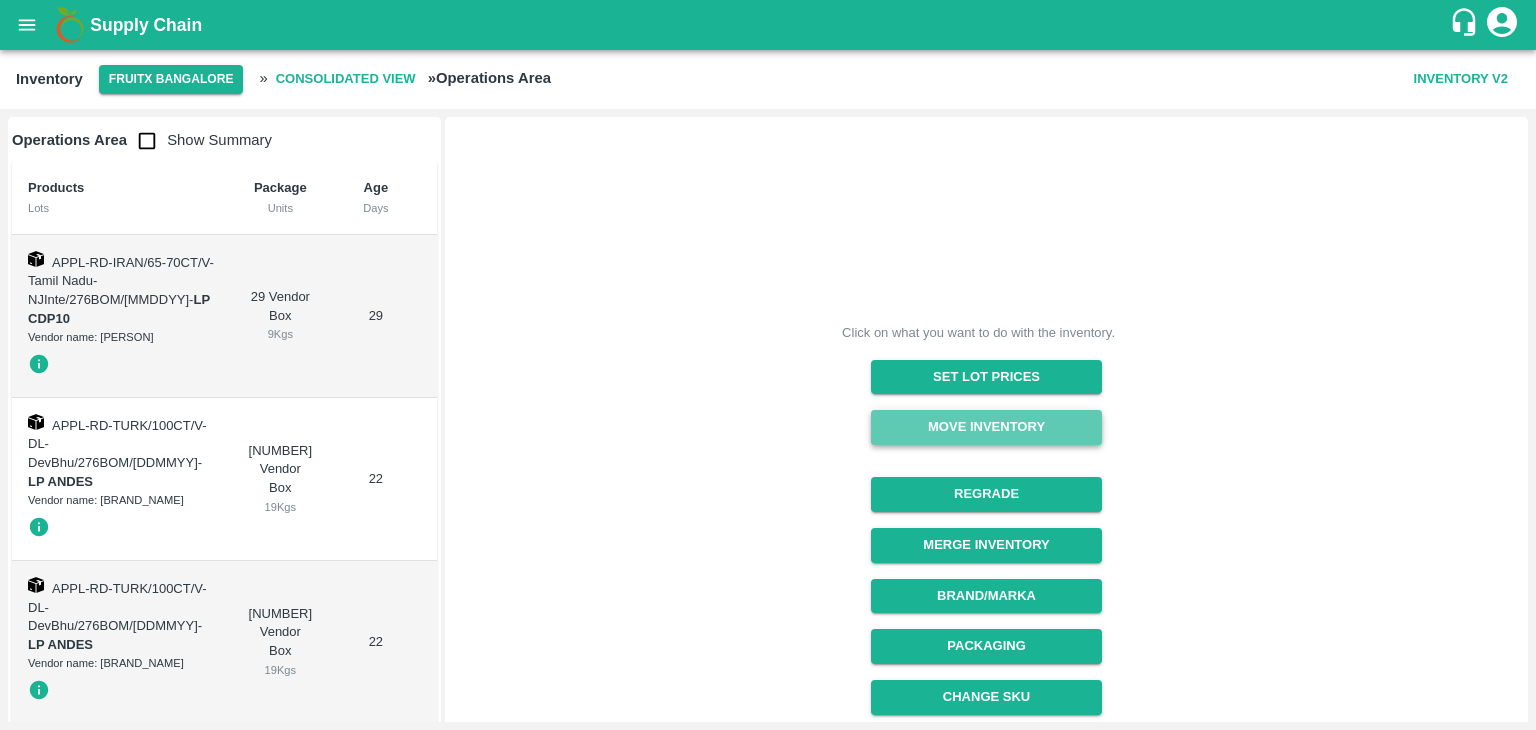 click on "Move Inventory" at bounding box center [986, 427] 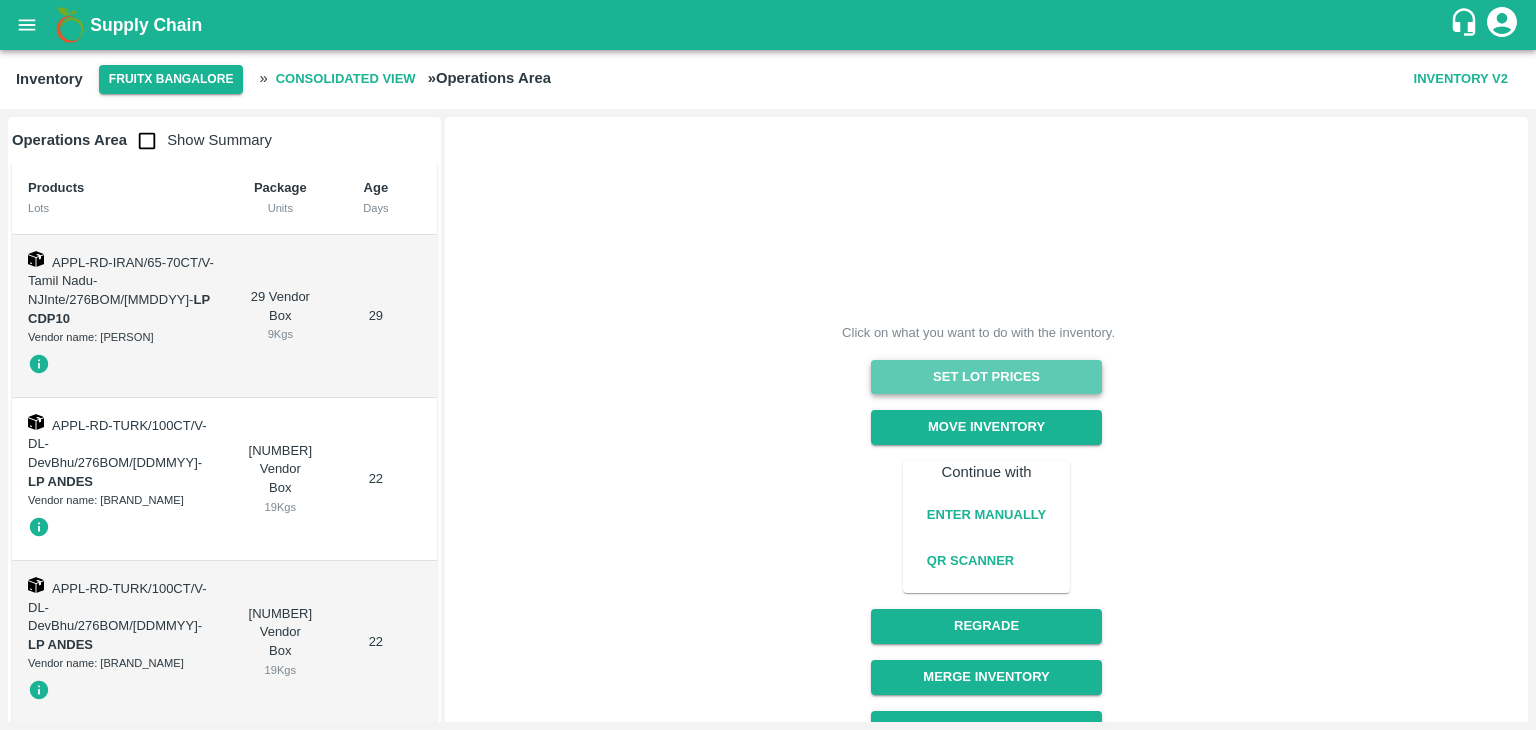 click on "Set Lot Prices" at bounding box center [986, 377] 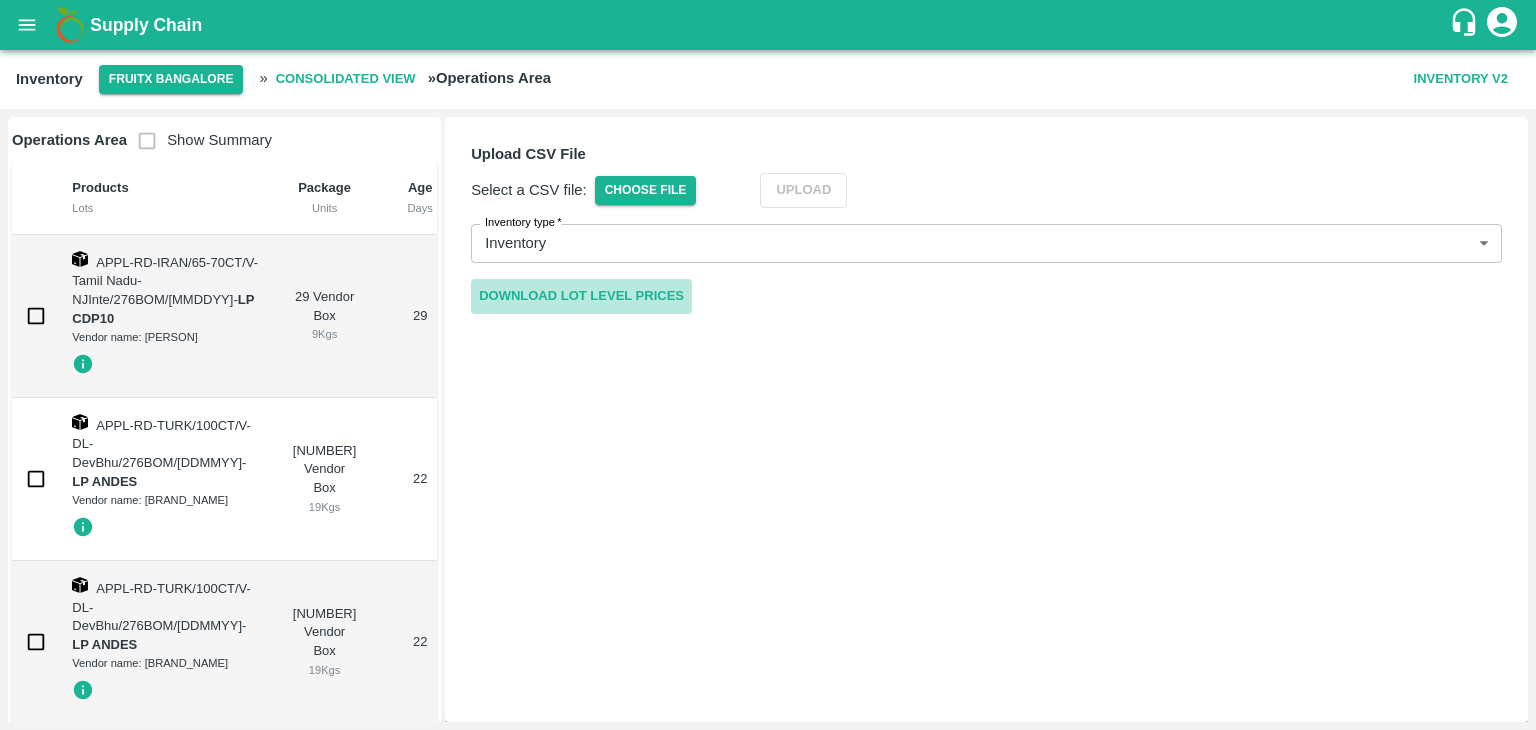 click on "Download Lot Level Prices" at bounding box center [581, 296] 